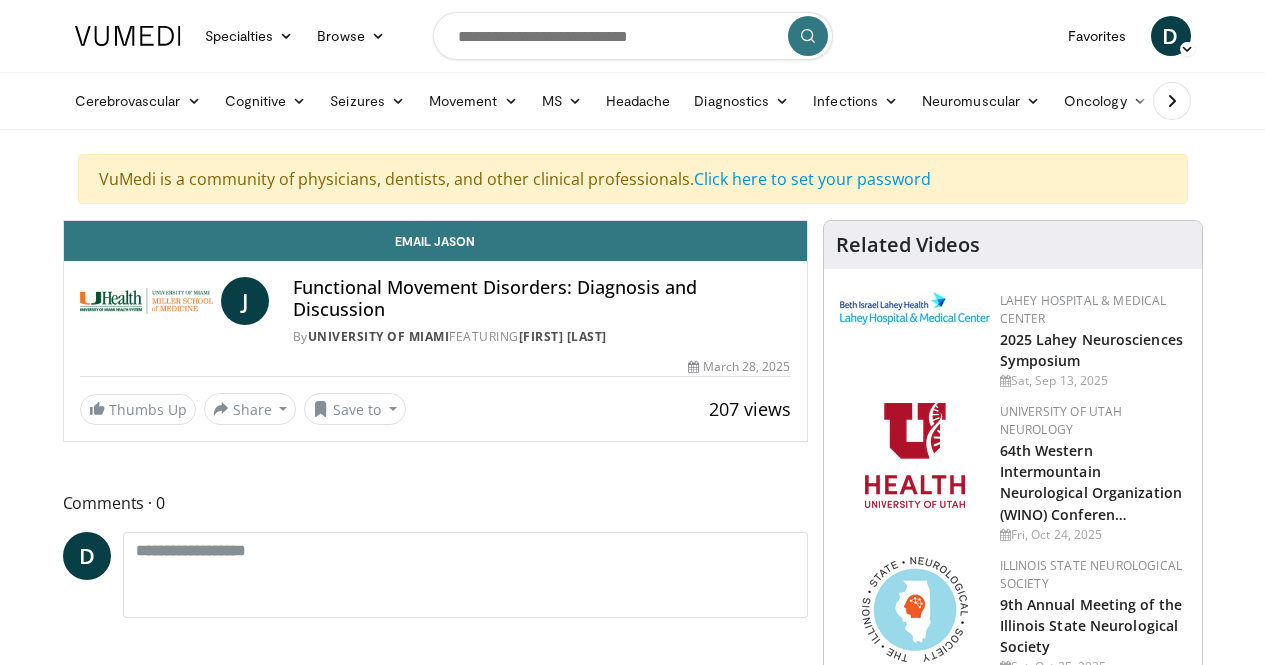 scroll, scrollTop: 0, scrollLeft: 0, axis: both 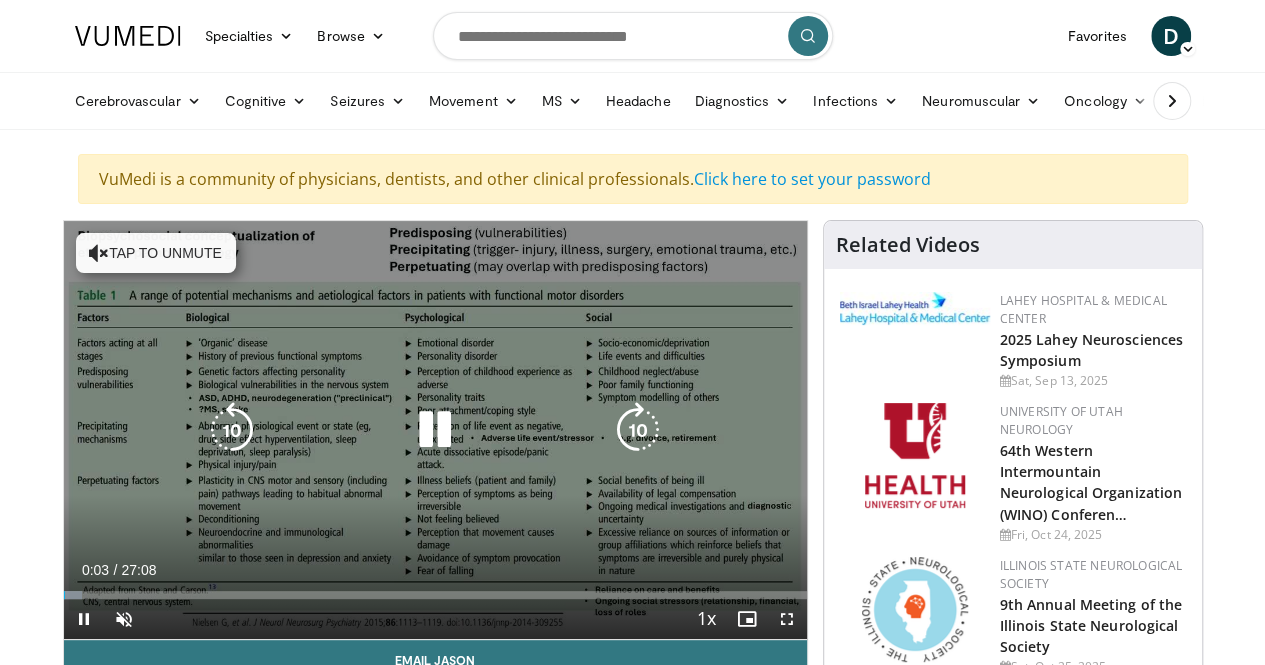 click on "10 seconds
Tap to unmute" at bounding box center [435, 430] 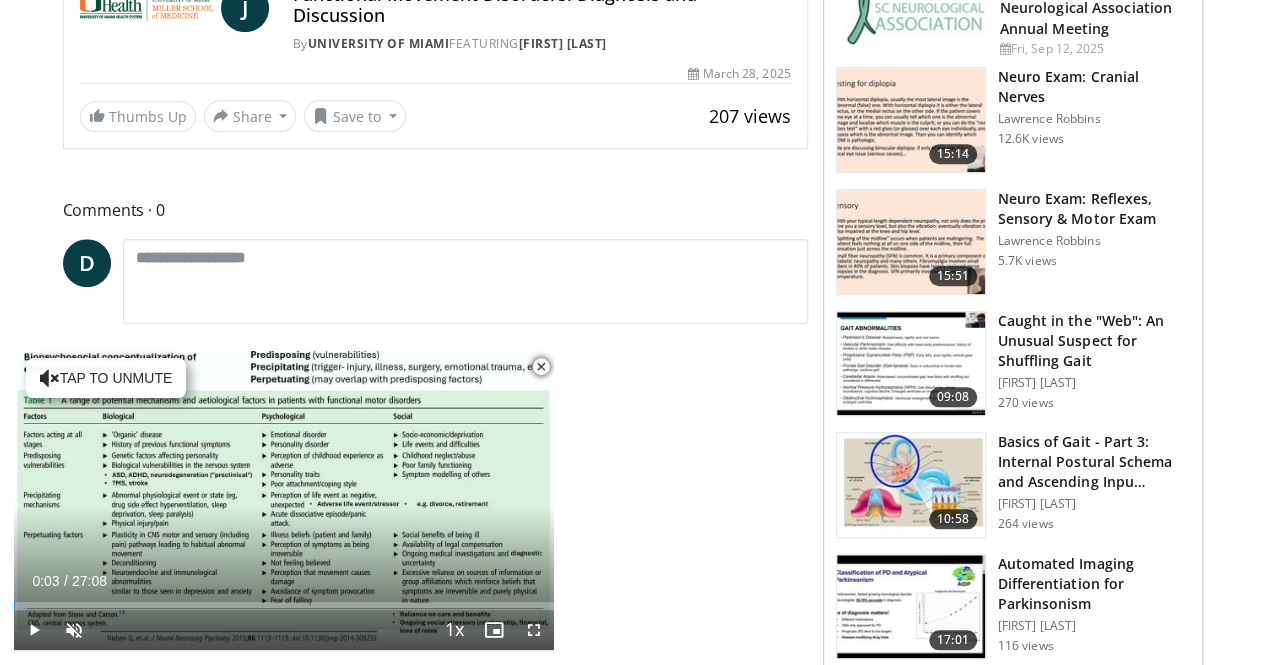 scroll, scrollTop: 760, scrollLeft: 0, axis: vertical 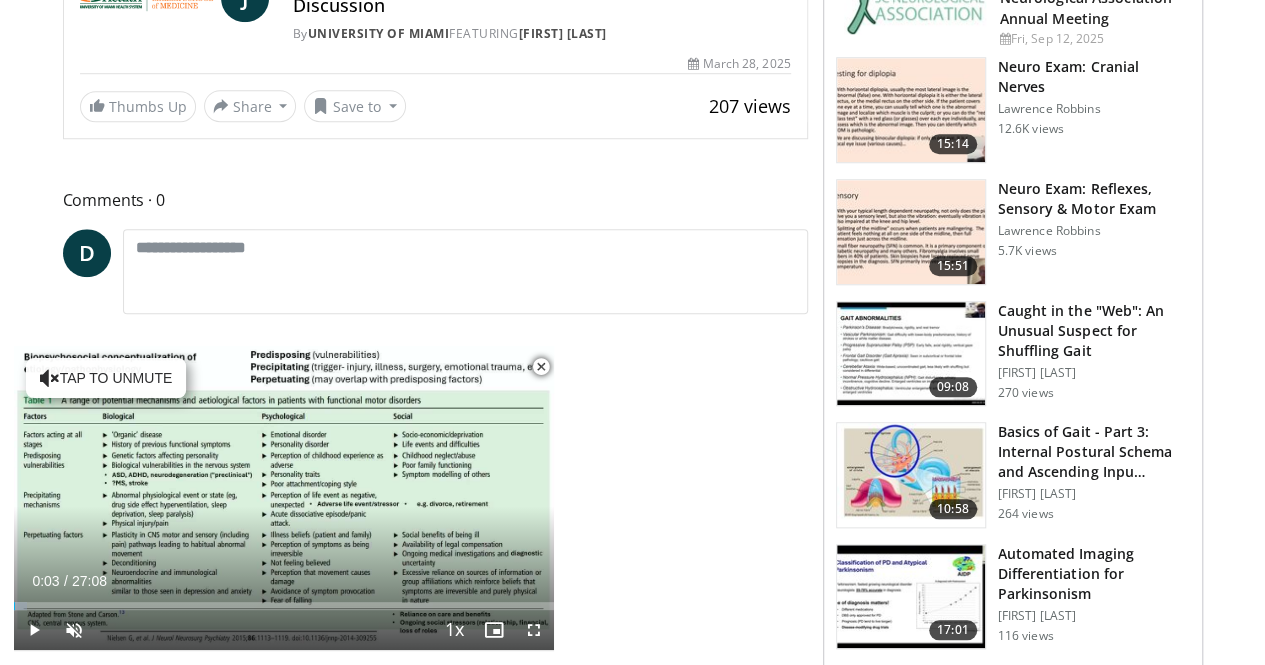 click on "Caught in the "Web": An Unusual Suspect for Shuffling Gait" at bounding box center [1094, 331] 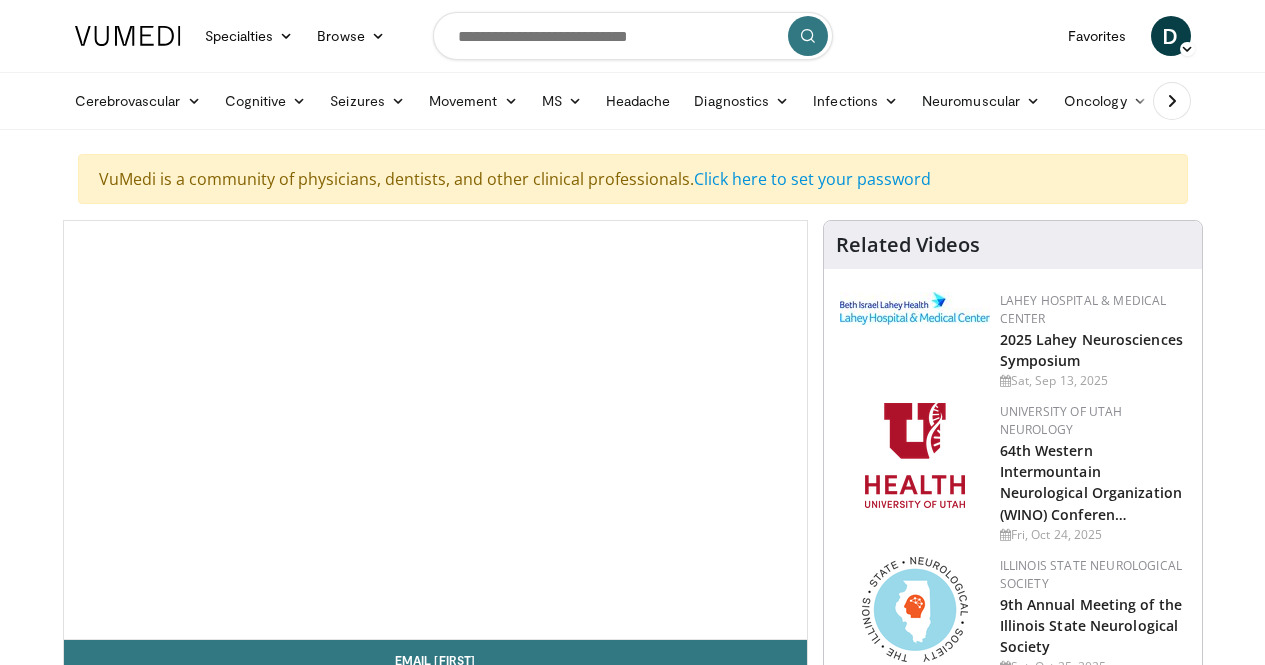 scroll, scrollTop: 0, scrollLeft: 0, axis: both 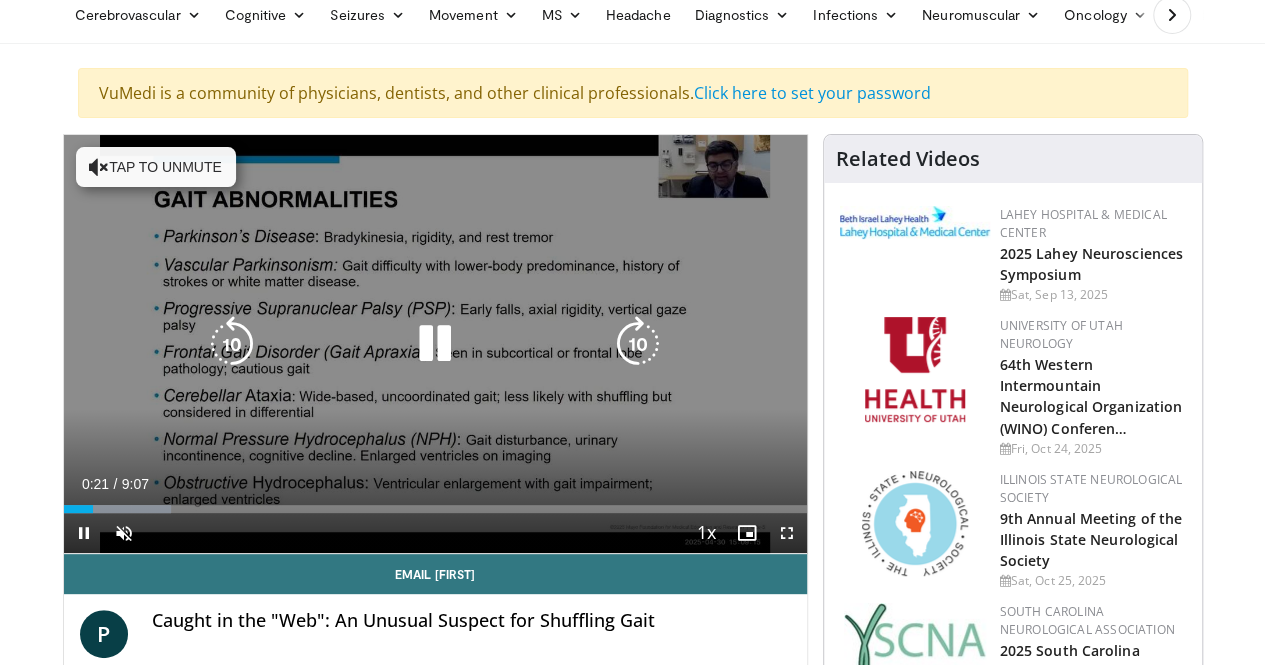 click on "10 seconds
Tap to unmute" at bounding box center [435, 344] 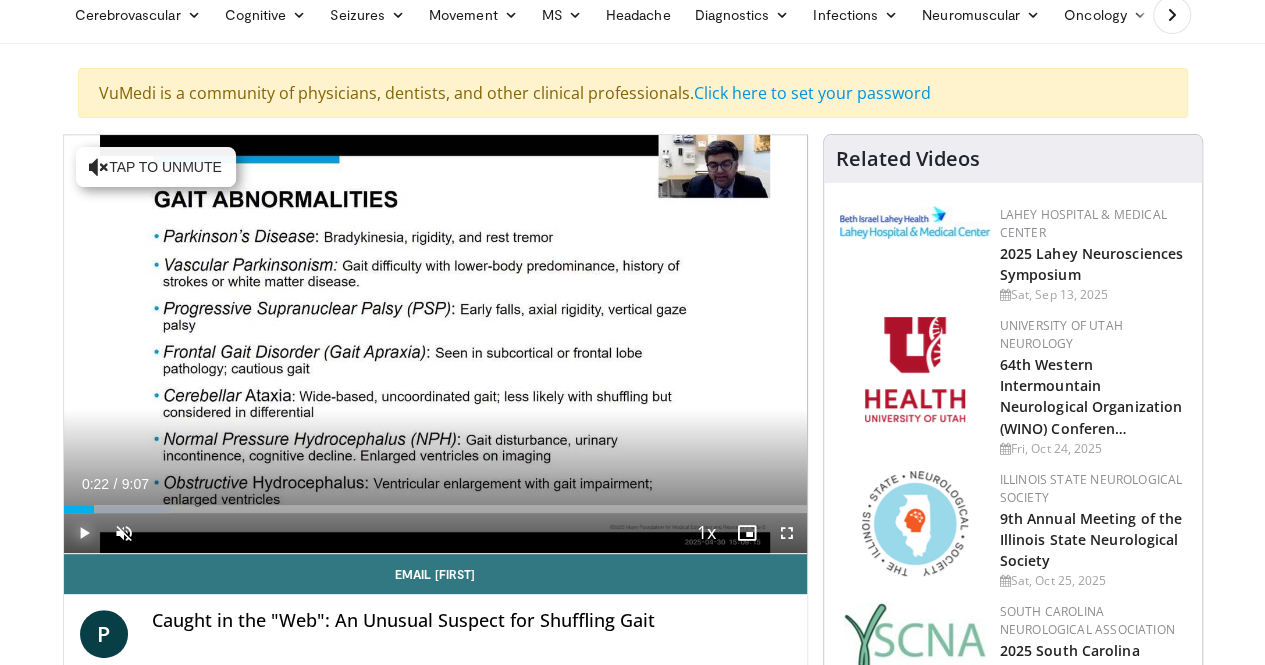 click at bounding box center (84, 533) 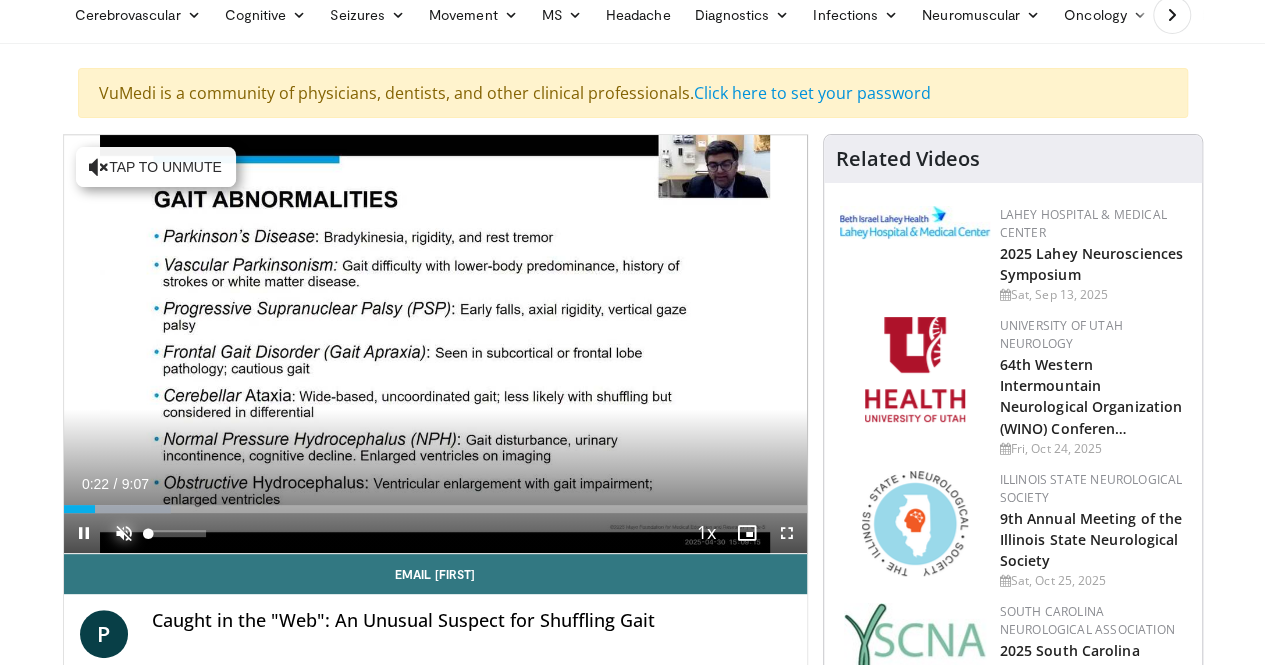click at bounding box center (124, 533) 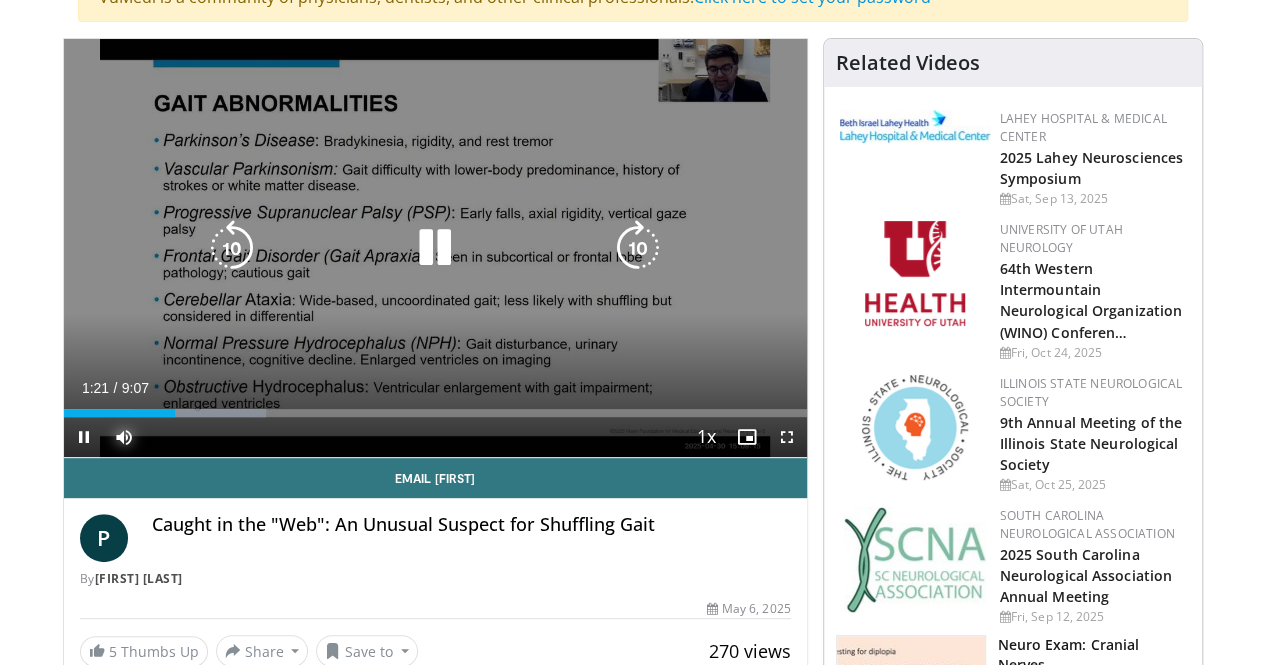 scroll, scrollTop: 186, scrollLeft: 0, axis: vertical 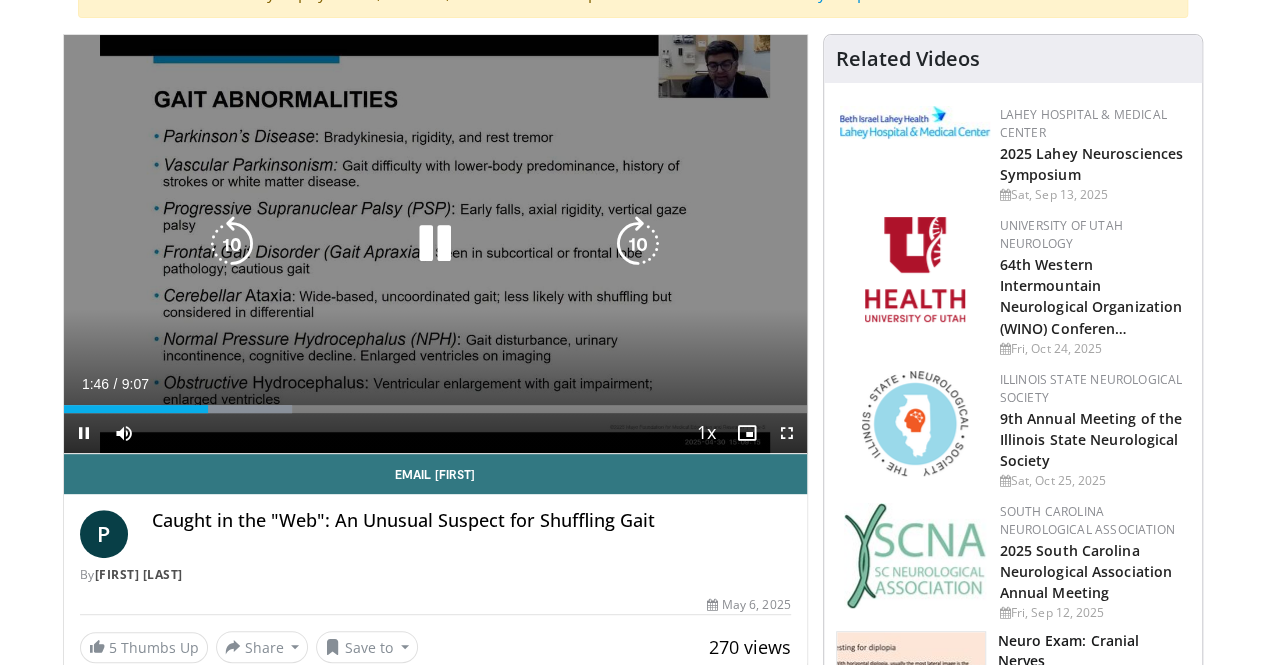 click on "10 seconds
Tap to unmute" at bounding box center (435, 244) 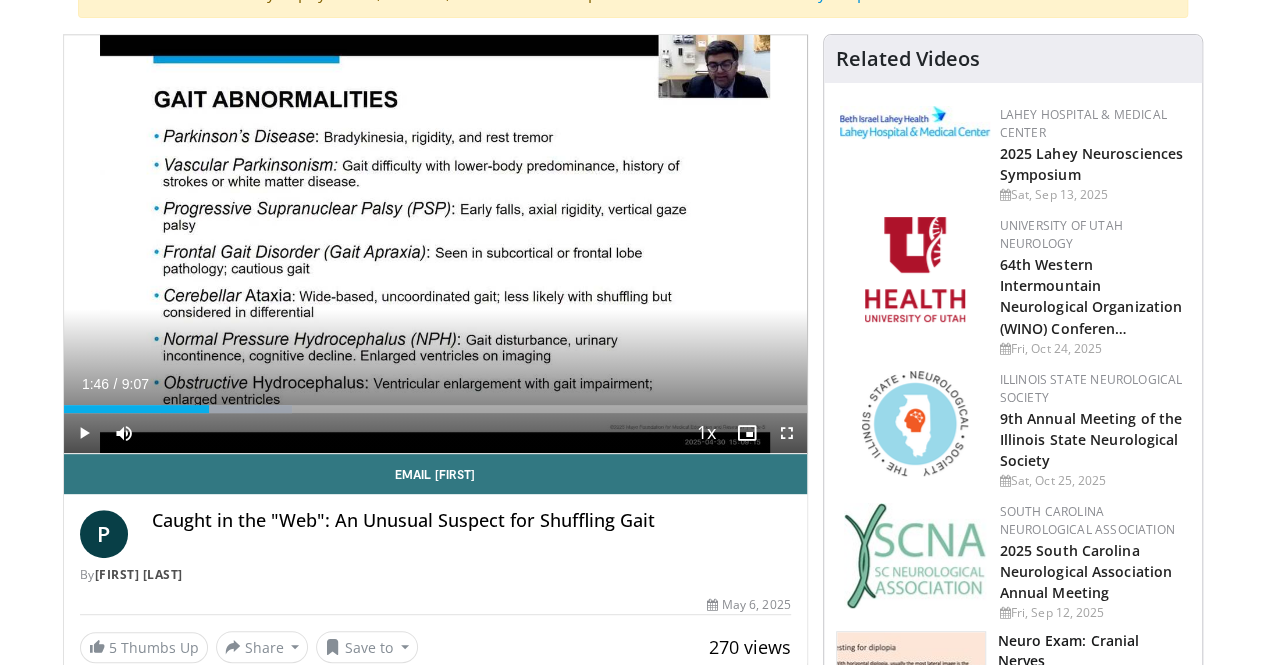 click on "10 seconds
Tap to unmute" at bounding box center [435, 244] 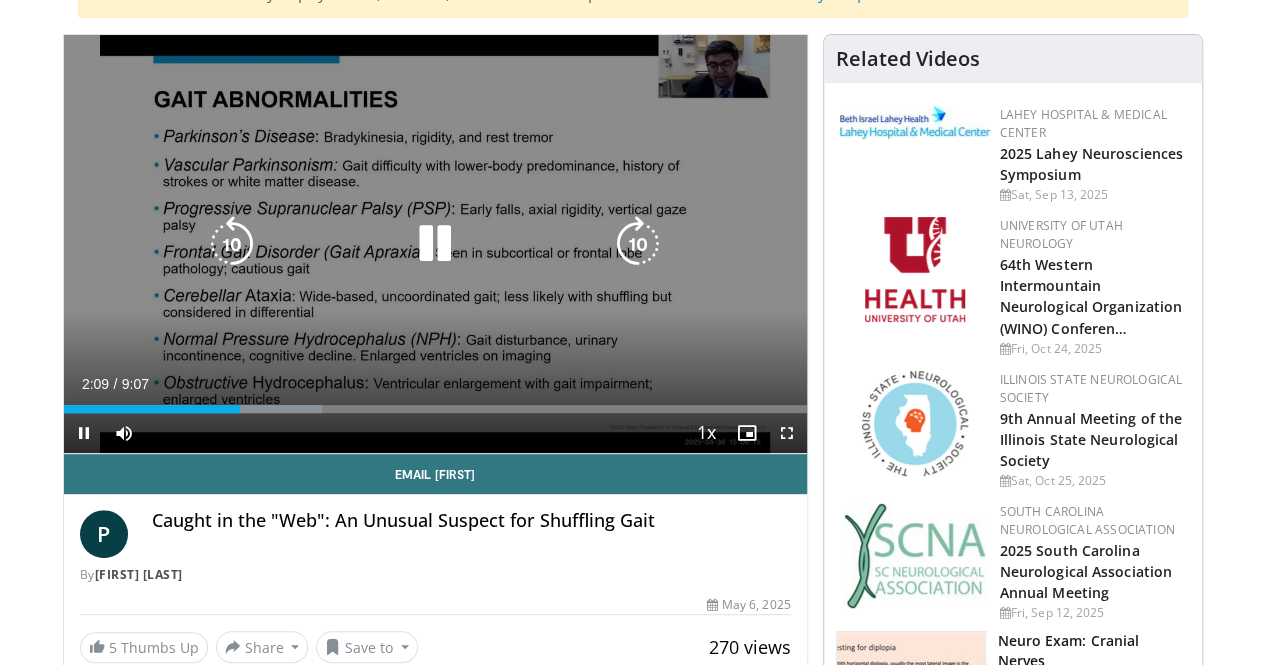 click on "10 seconds
Tap to unmute" at bounding box center (435, 244) 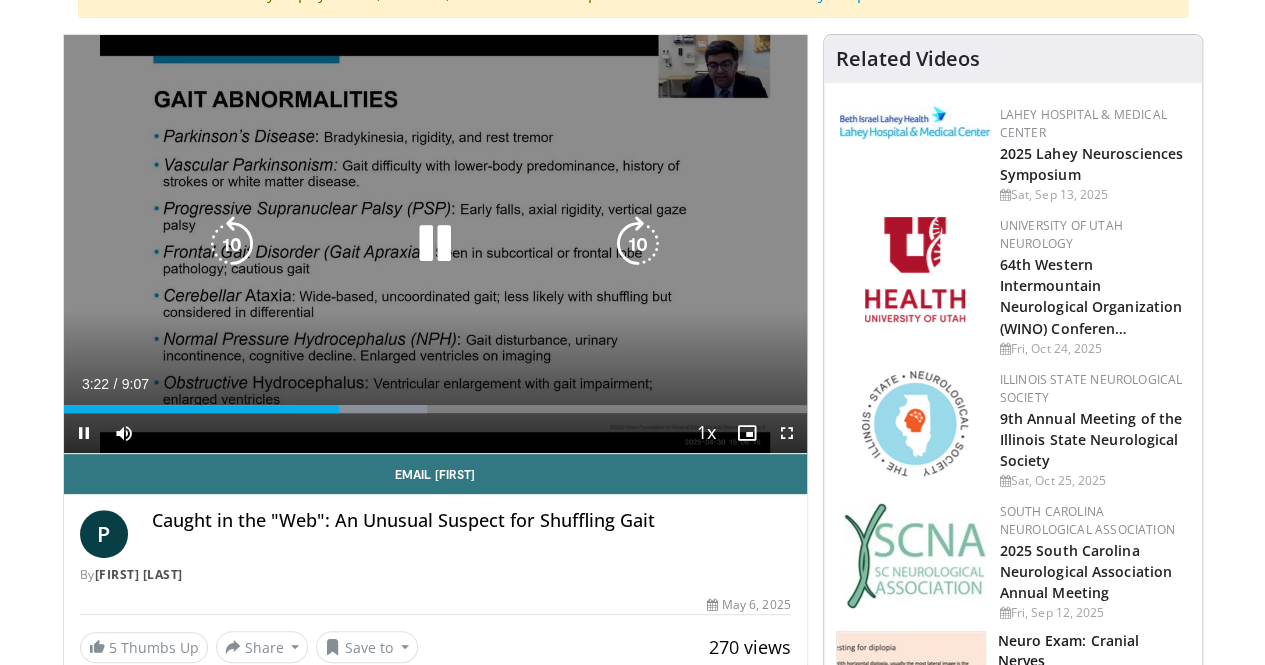 click at bounding box center (638, 244) 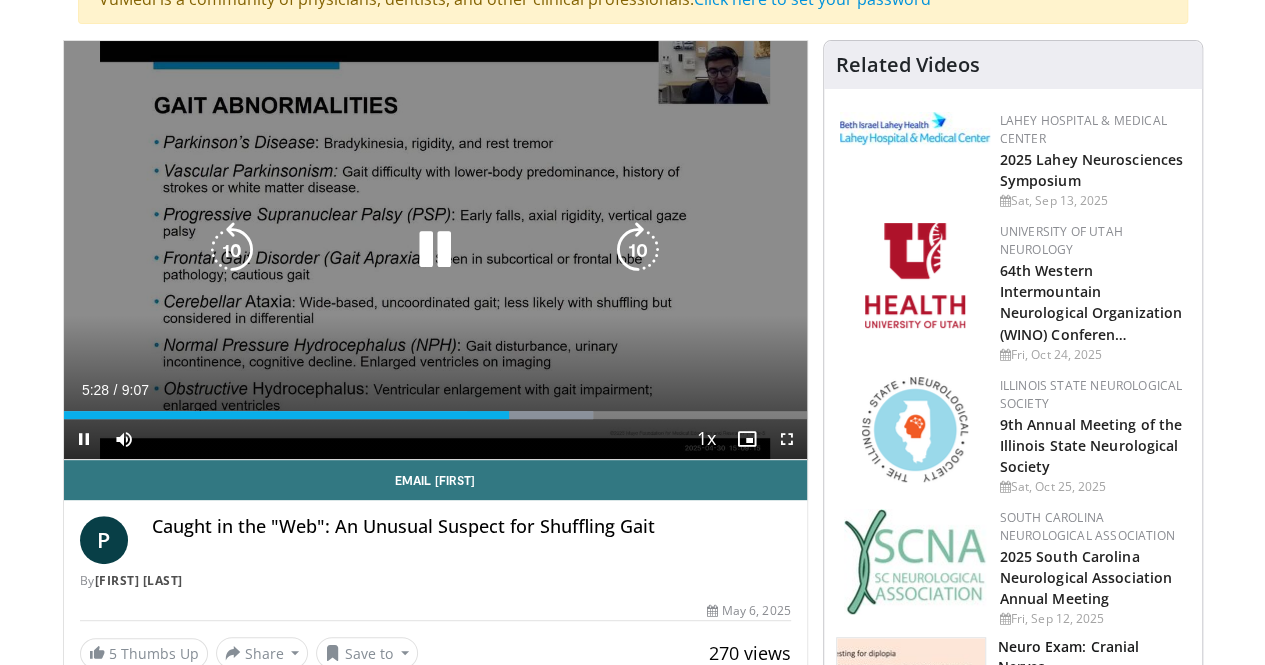 scroll, scrollTop: 166, scrollLeft: 0, axis: vertical 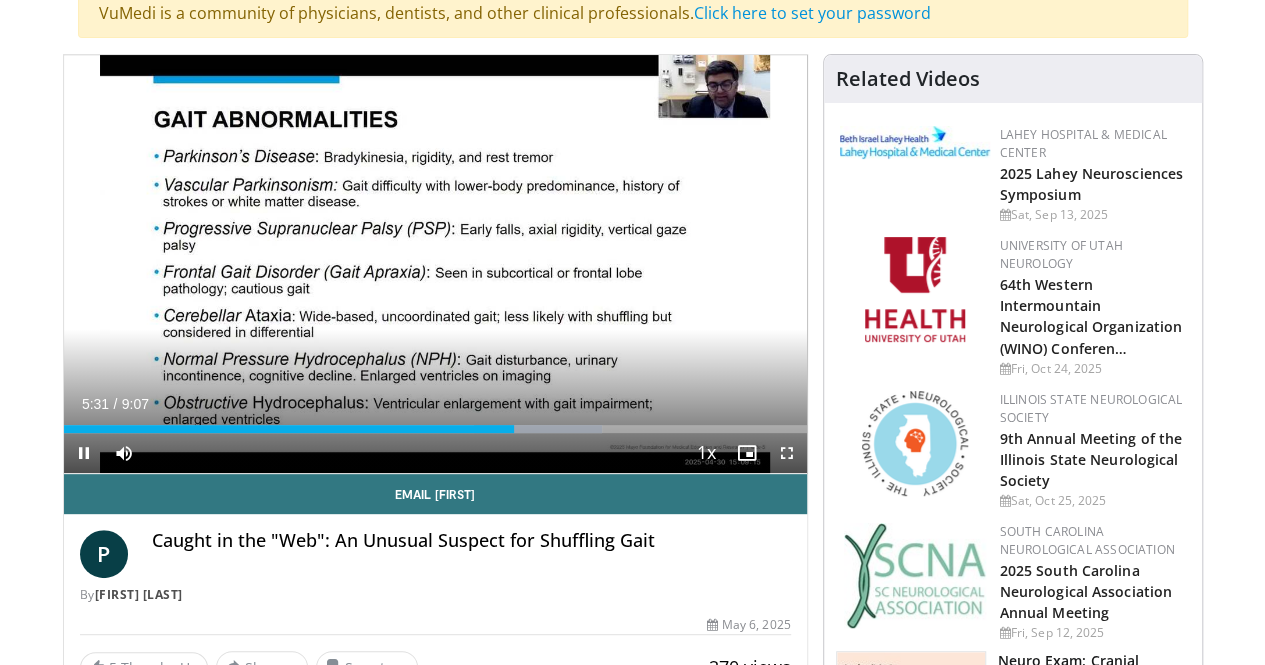 click on "Current Time  5:31 / Duration  9:07 Pause Skip Backward Skip Forward Mute Loaded :  72.53% 5:31 3:25 Stream Type  LIVE Seek to live, currently behind live LIVE   1x Playback Rate 0.5x 0.75x 1x , selected 1.25x 1.5x 1.75x 2x Chapters Chapters Descriptions descriptions off , selected Captions captions settings , opens captions settings dialog captions off , selected Audio Track en (Main) , selected Fullscreen Enable picture-in-picture mode" at bounding box center (435, 453) 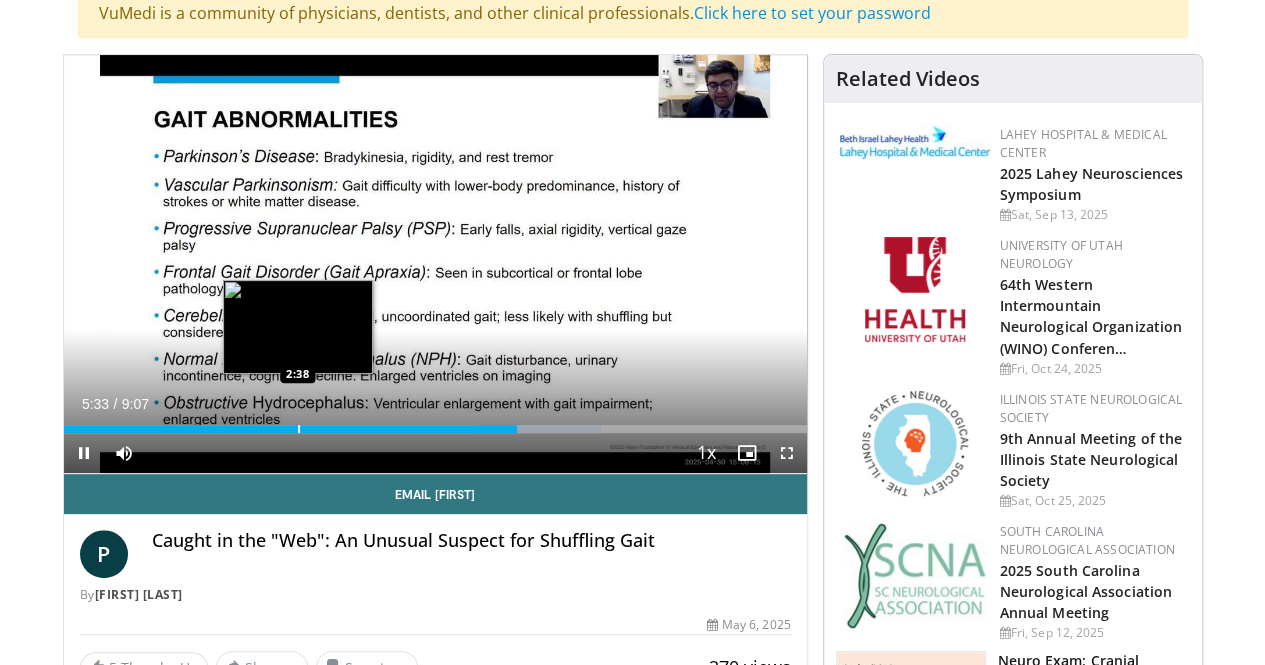click on "5:34" at bounding box center [291, 429] 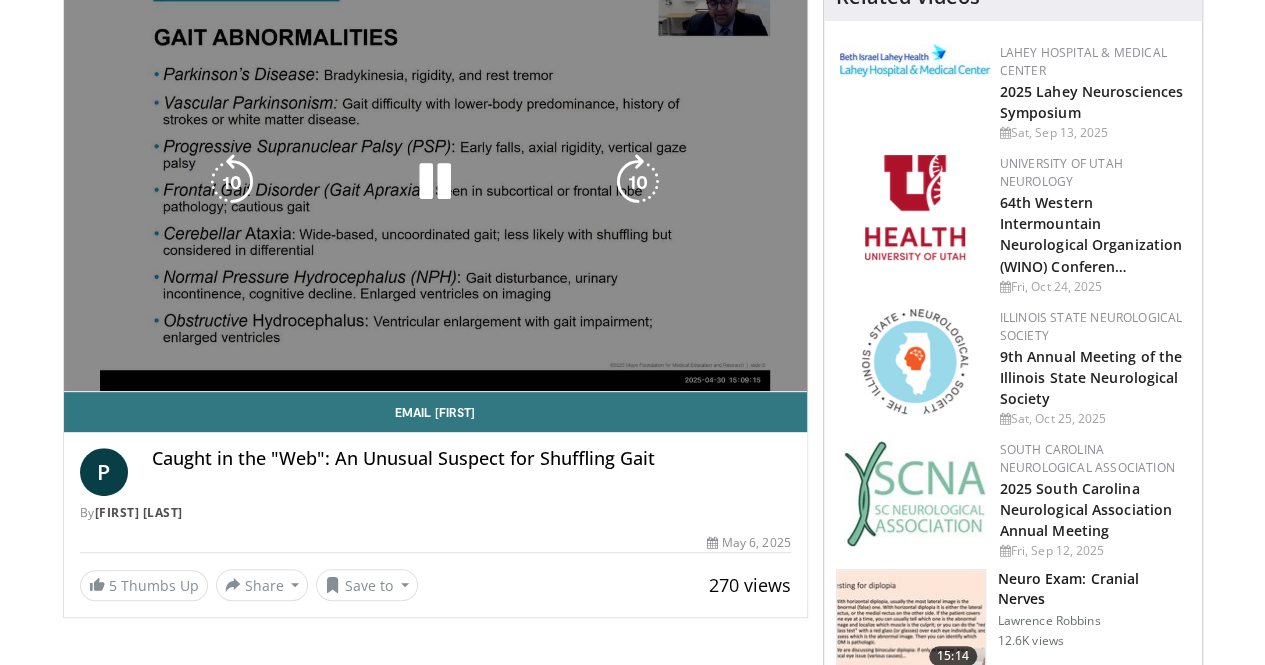 scroll, scrollTop: 233, scrollLeft: 0, axis: vertical 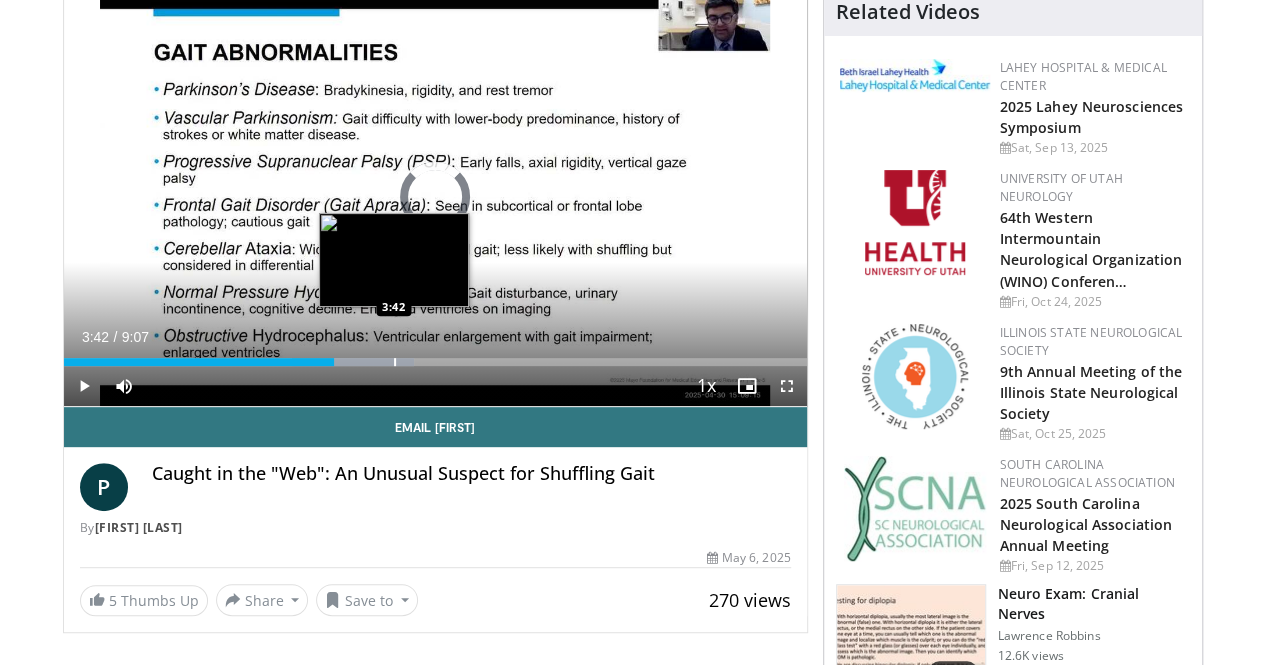 click at bounding box center [395, 362] 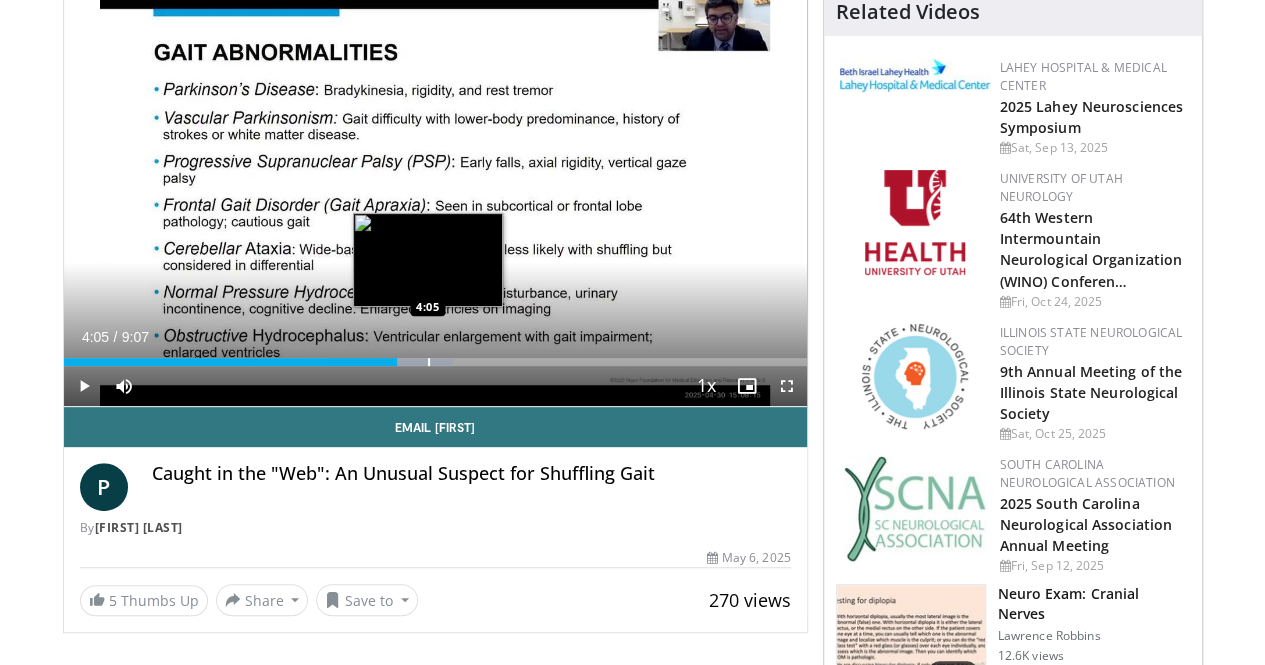 click at bounding box center (429, 362) 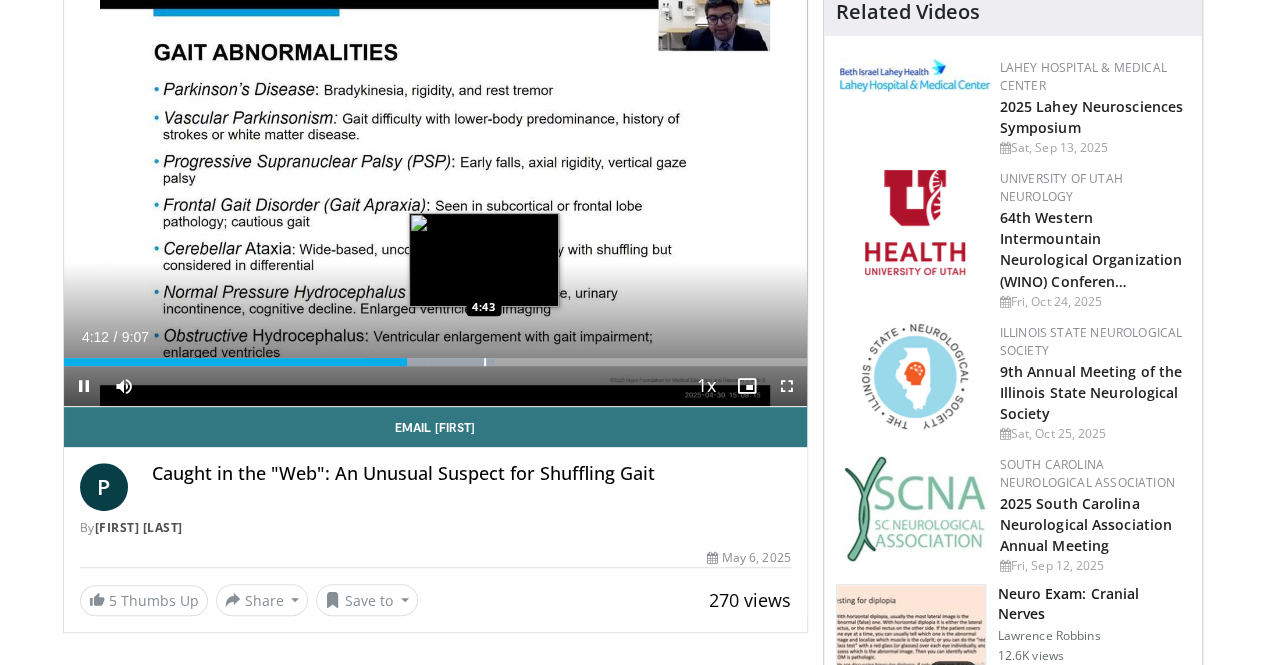 click on "Loaded :  58.02% 4:12 4:43" at bounding box center (435, 362) 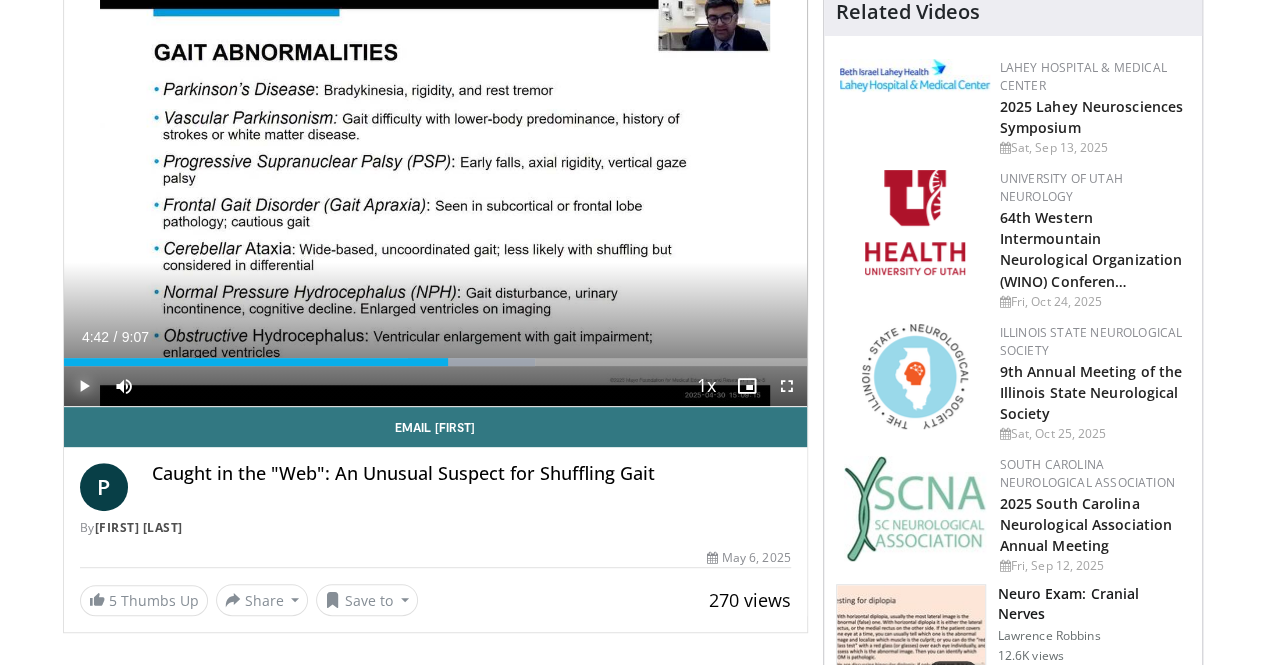click at bounding box center [84, 386] 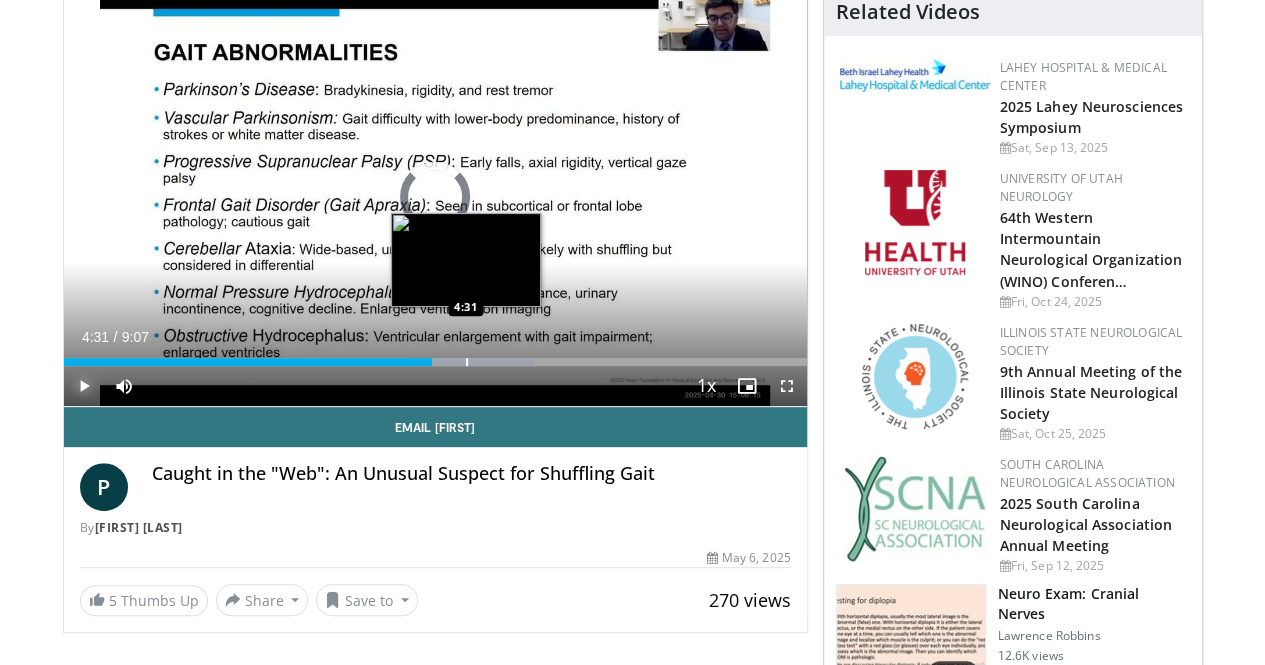 click at bounding box center [467, 362] 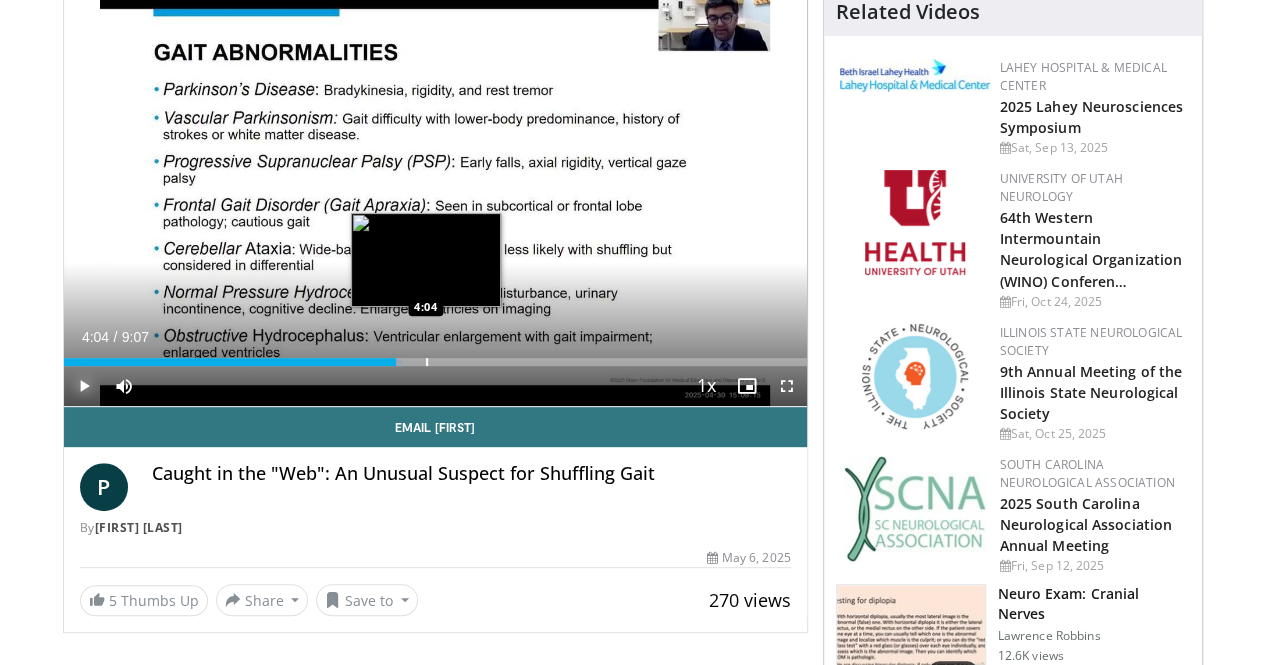 click at bounding box center (427, 362) 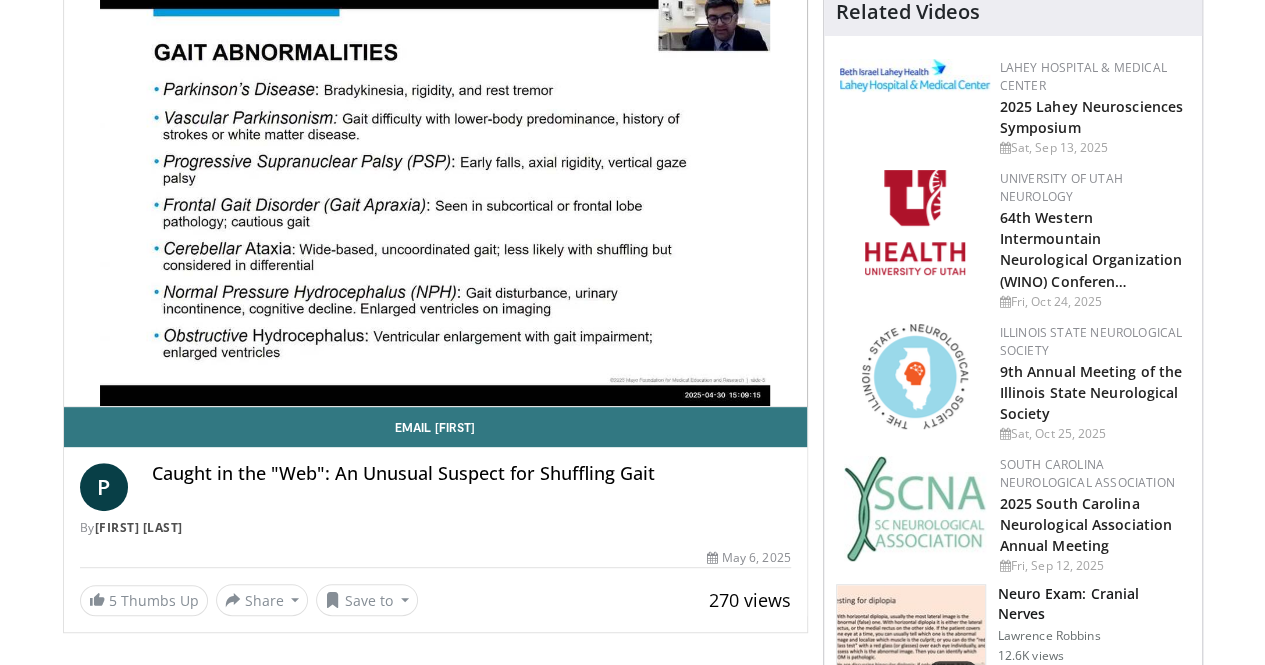 type 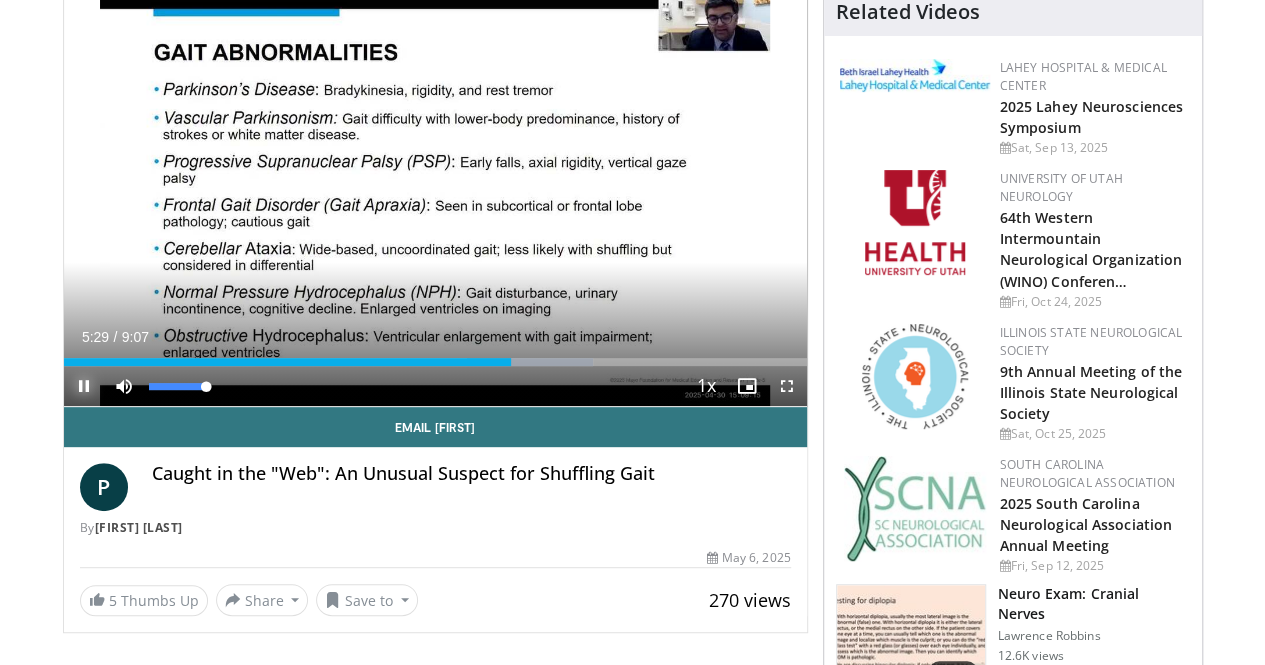 drag, startPoint x: 155, startPoint y: 421, endPoint x: 178, endPoint y: 427, distance: 23.769728 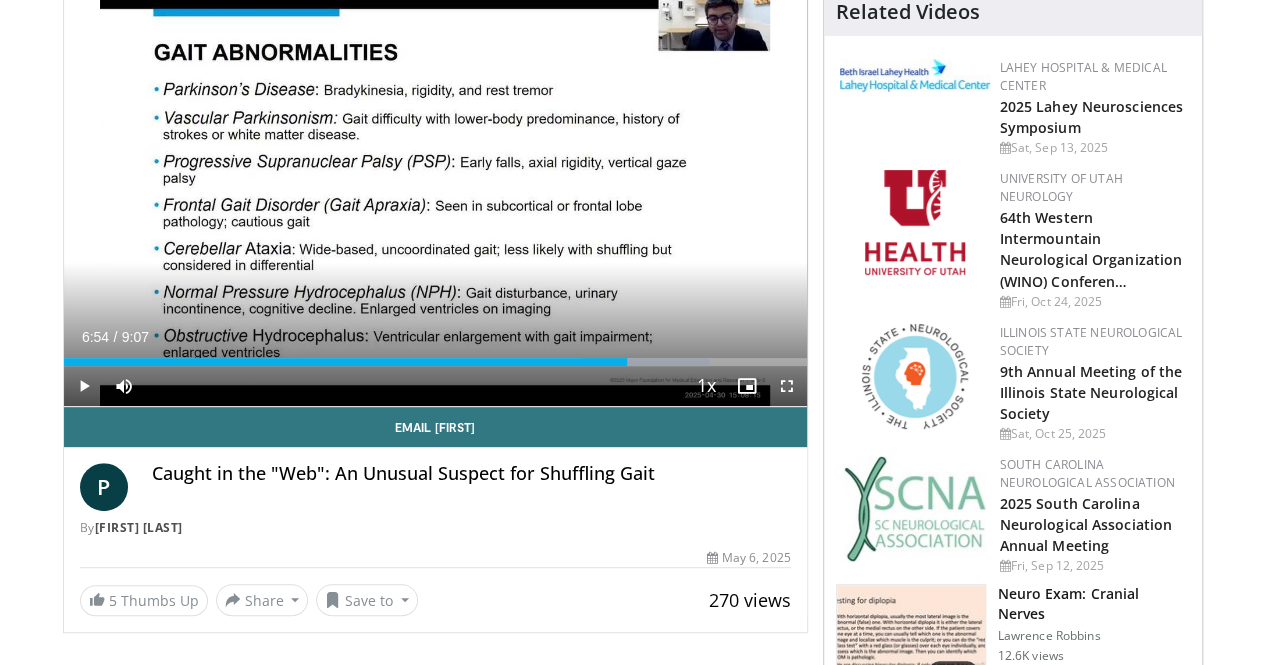 drag, startPoint x: 175, startPoint y: 430, endPoint x: 610, endPoint y: 395, distance: 436.40576 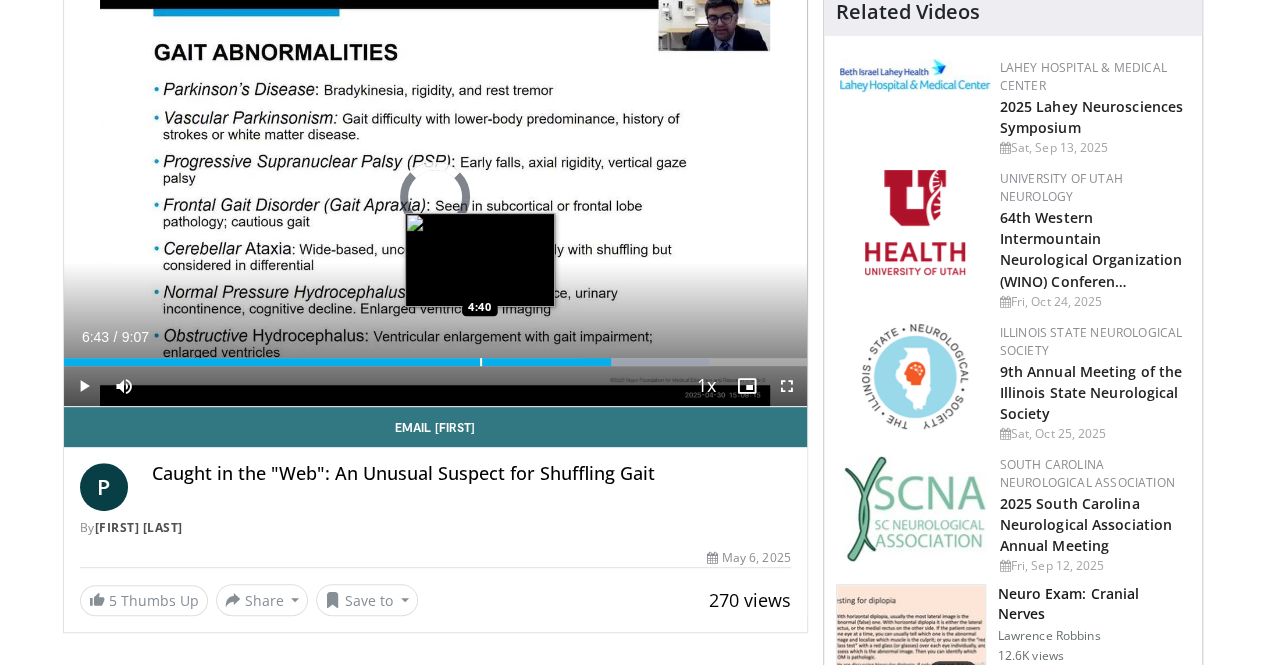 click on "6:43" at bounding box center [338, 362] 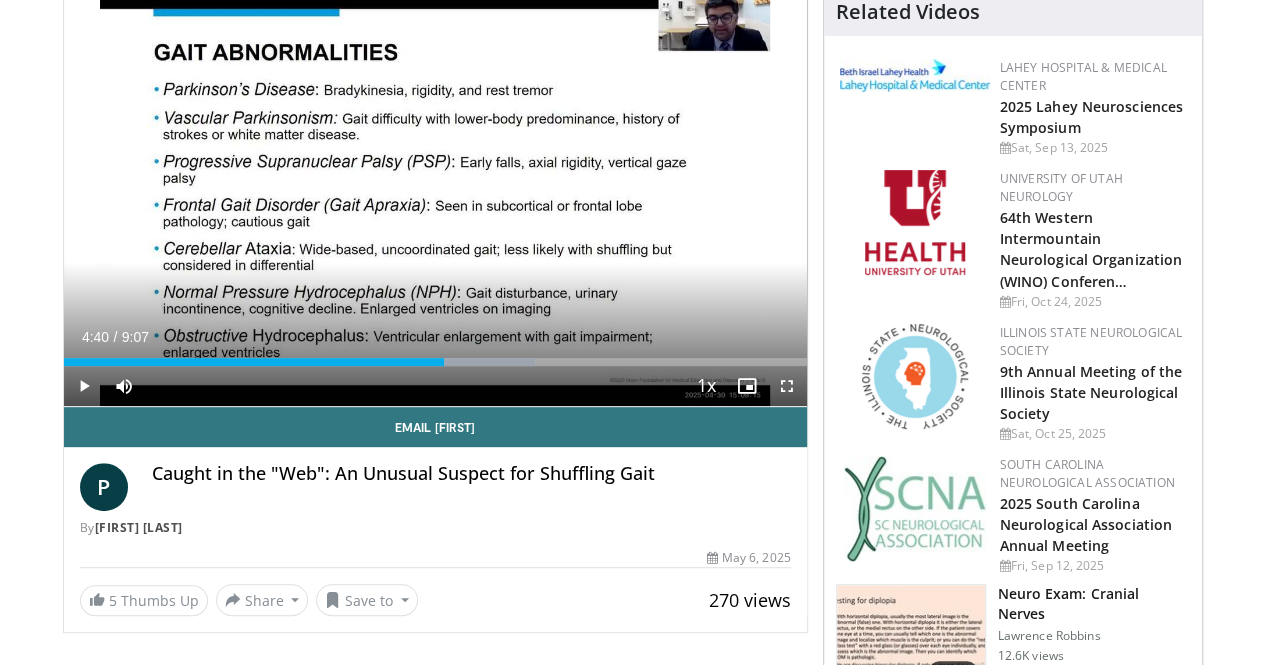 click on "Current Time  4:40 / Duration  9:07 Play Skip Backward Skip Forward Mute 100% Loaded :  63.46% 4:40 4:12 Stream Type  LIVE Seek to live, currently behind live LIVE   1x Playback Rate 0.5x 0.75x 1x , selected 1.25x 1.5x 1.75x 2x Chapters Chapters Descriptions descriptions off , selected Captions captions settings , opens captions settings dialog captions off , selected Audio Track en (Main) , selected Fullscreen Enable picture-in-picture mode" at bounding box center [435, 386] 